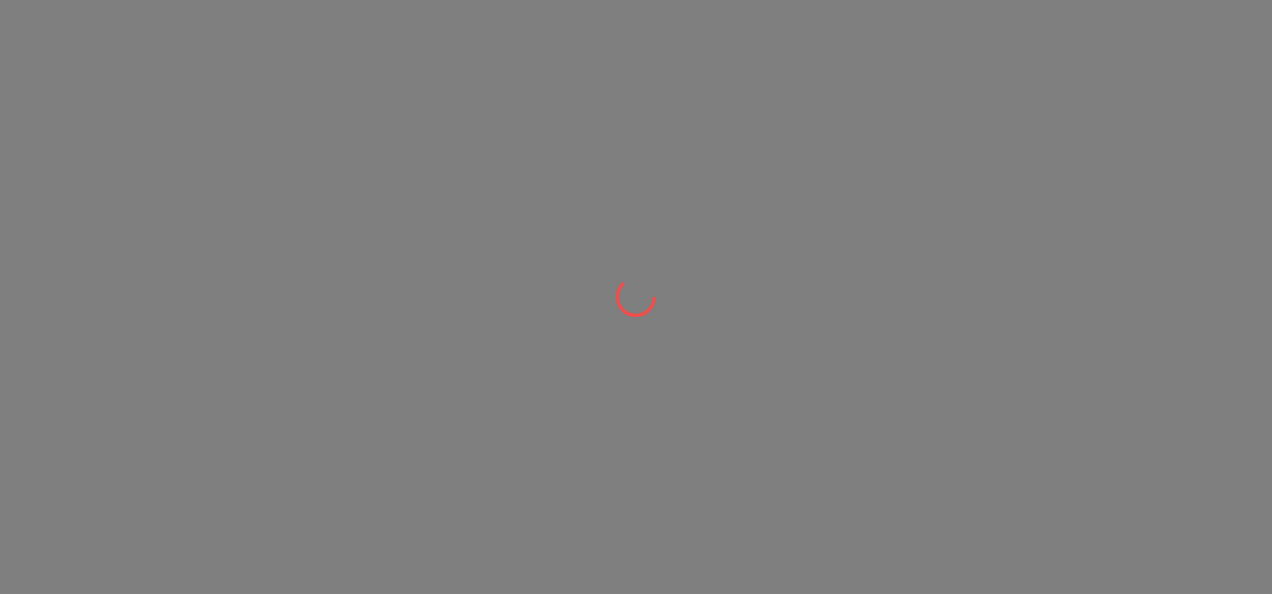scroll, scrollTop: 0, scrollLeft: 0, axis: both 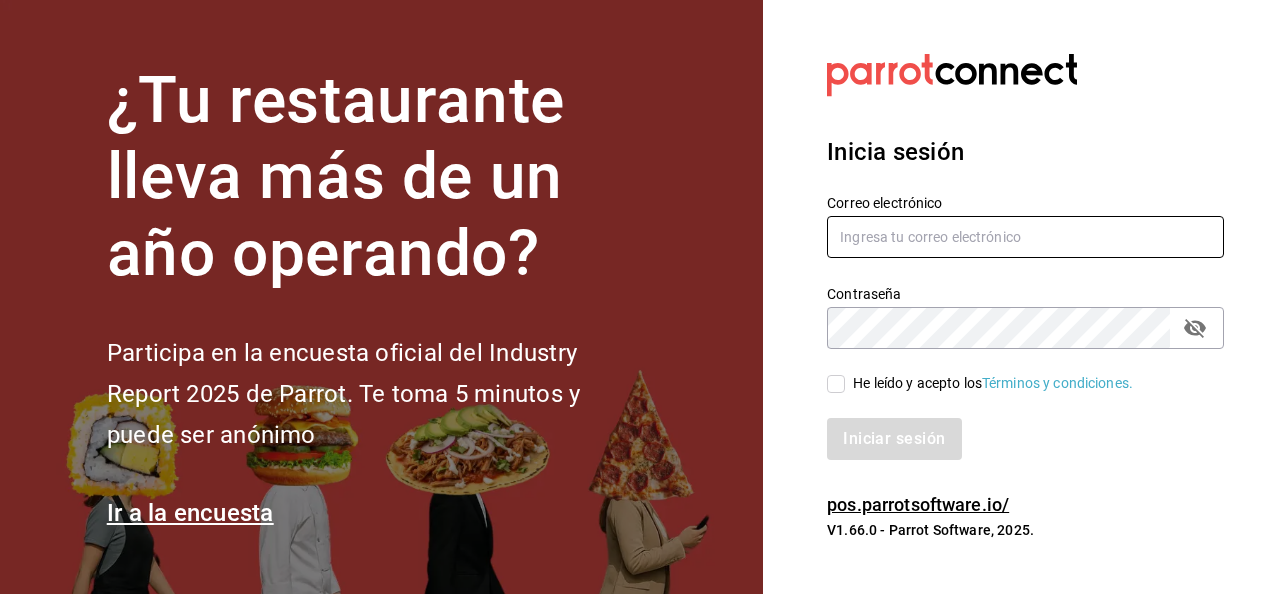 type on "[USERNAME]@[DOMAIN].com" 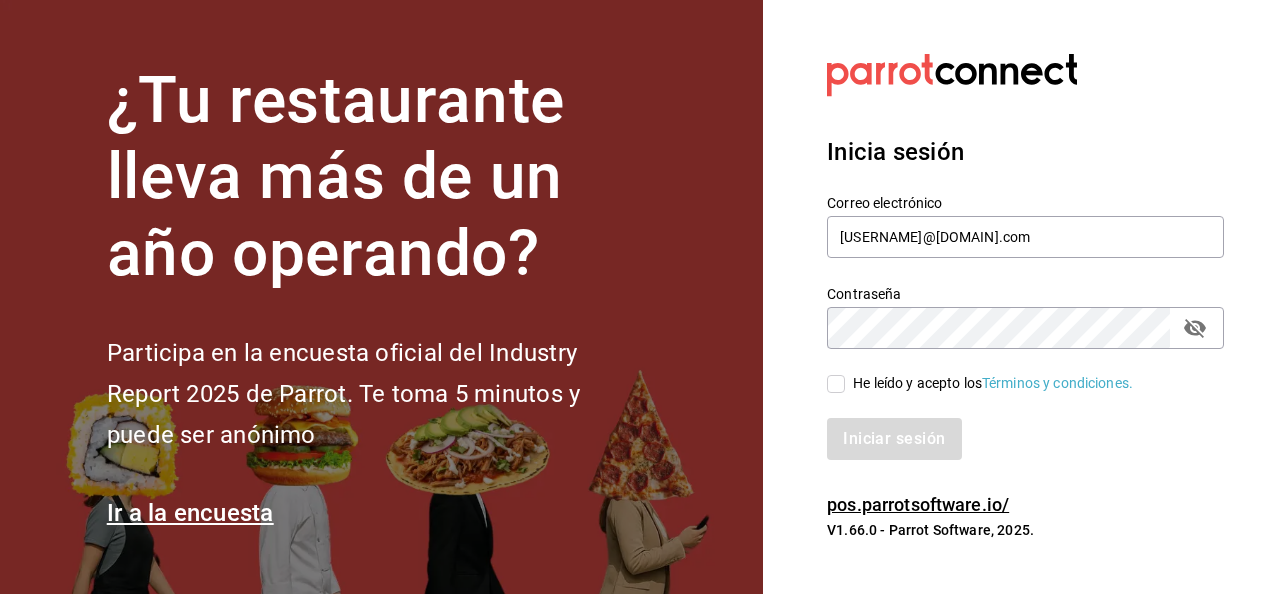 click on "He leído y acepto los  Términos y condiciones." at bounding box center [836, 384] 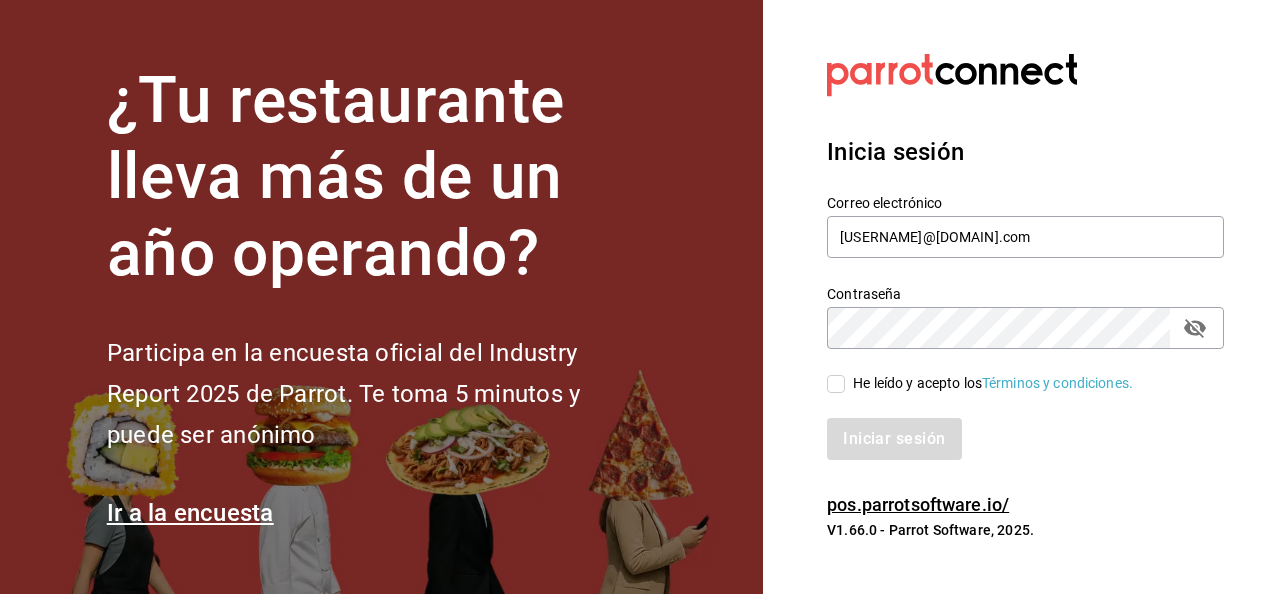 checkbox on "true" 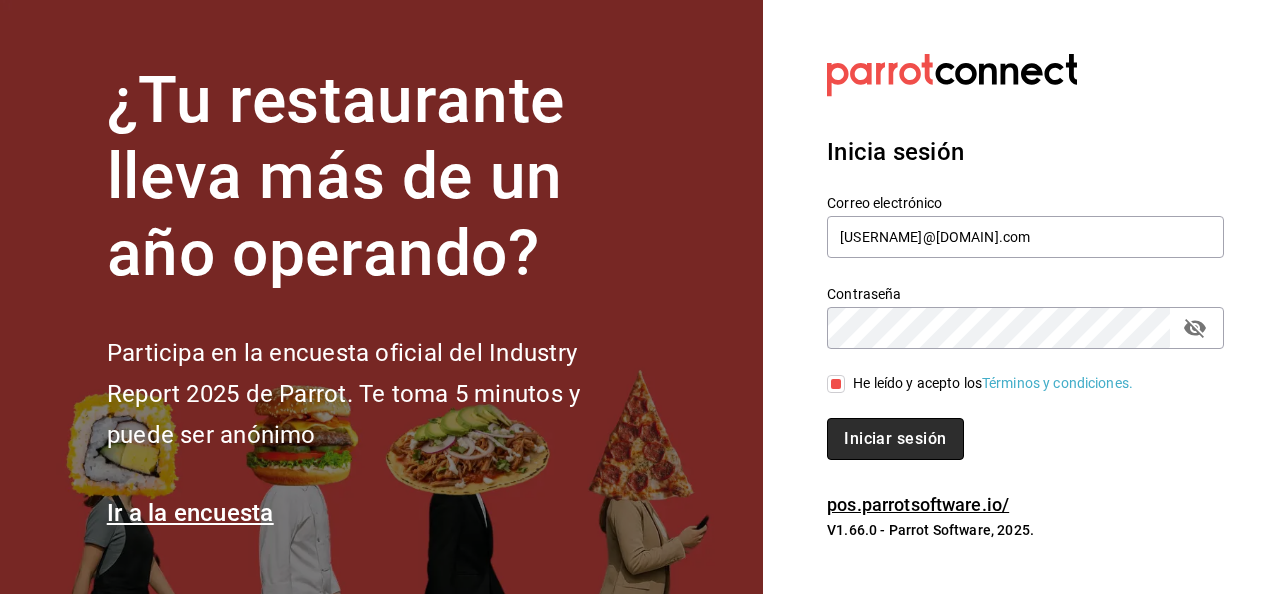 click on "Iniciar sesión" at bounding box center [895, 439] 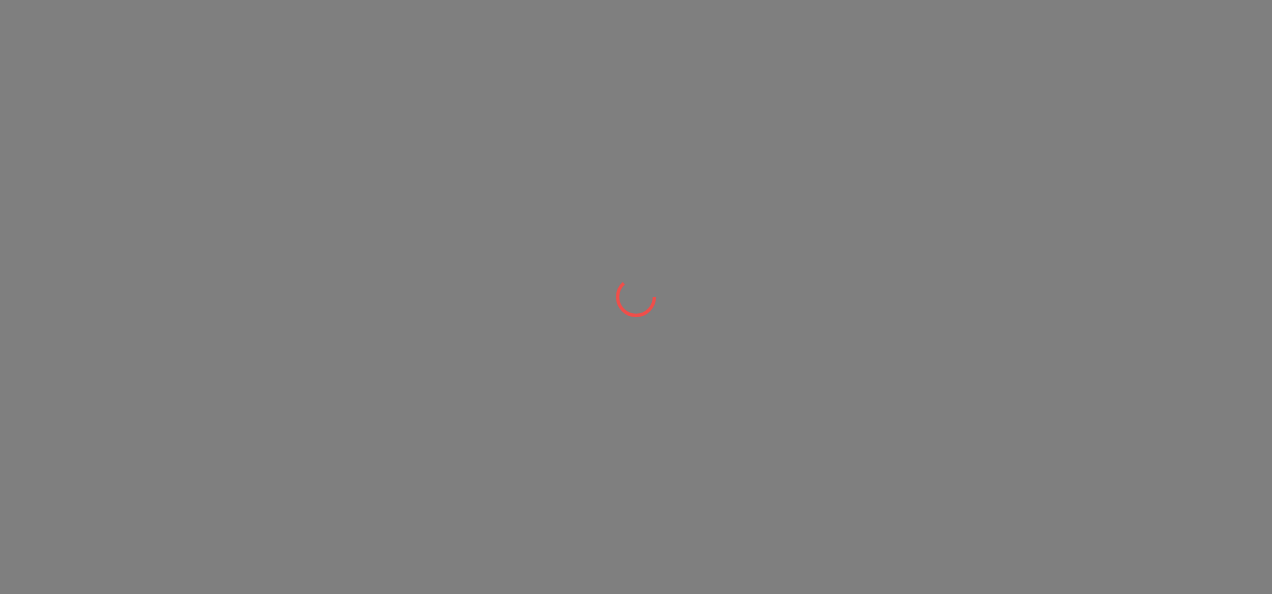 scroll, scrollTop: 0, scrollLeft: 0, axis: both 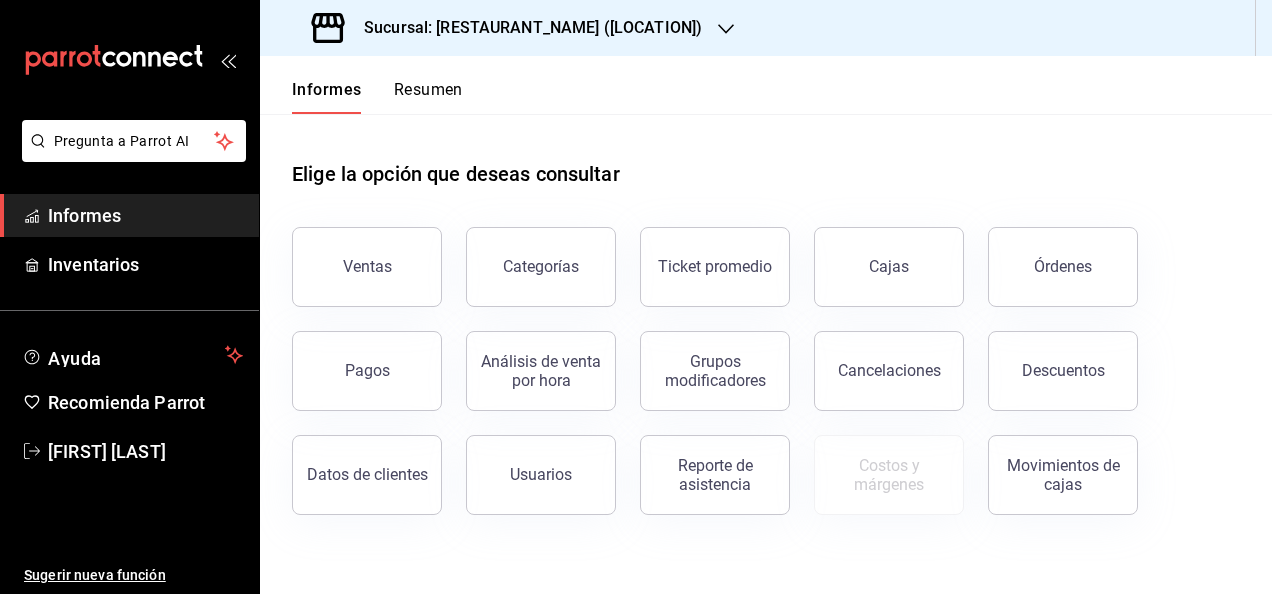 click on "Sucursal: [RESTAURANT_NAME] ([LOCATION])" at bounding box center (525, 28) 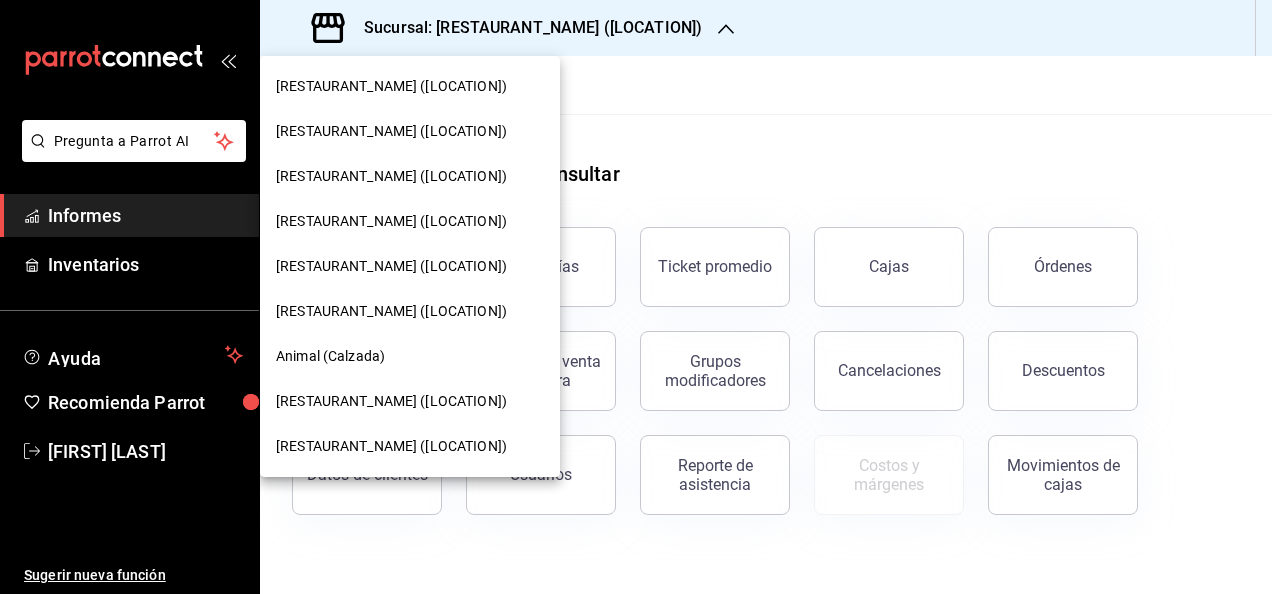 click on "Animal (Calzada)" at bounding box center (330, 356) 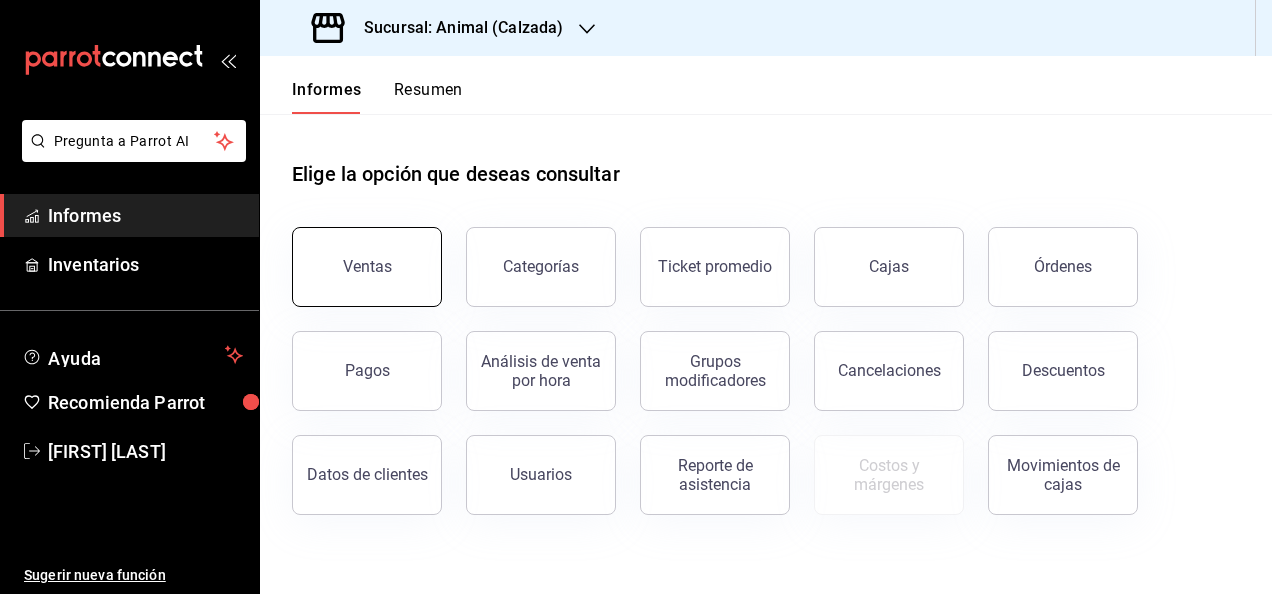 click on "Ventas" at bounding box center [367, 267] 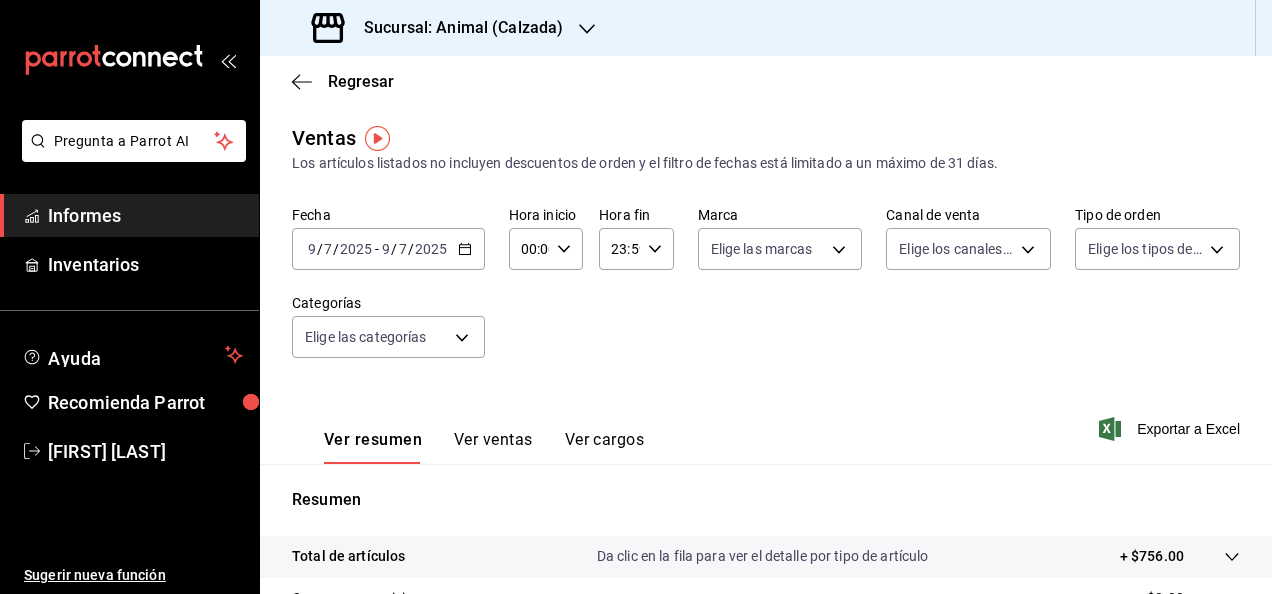 click at bounding box center (465, 249) 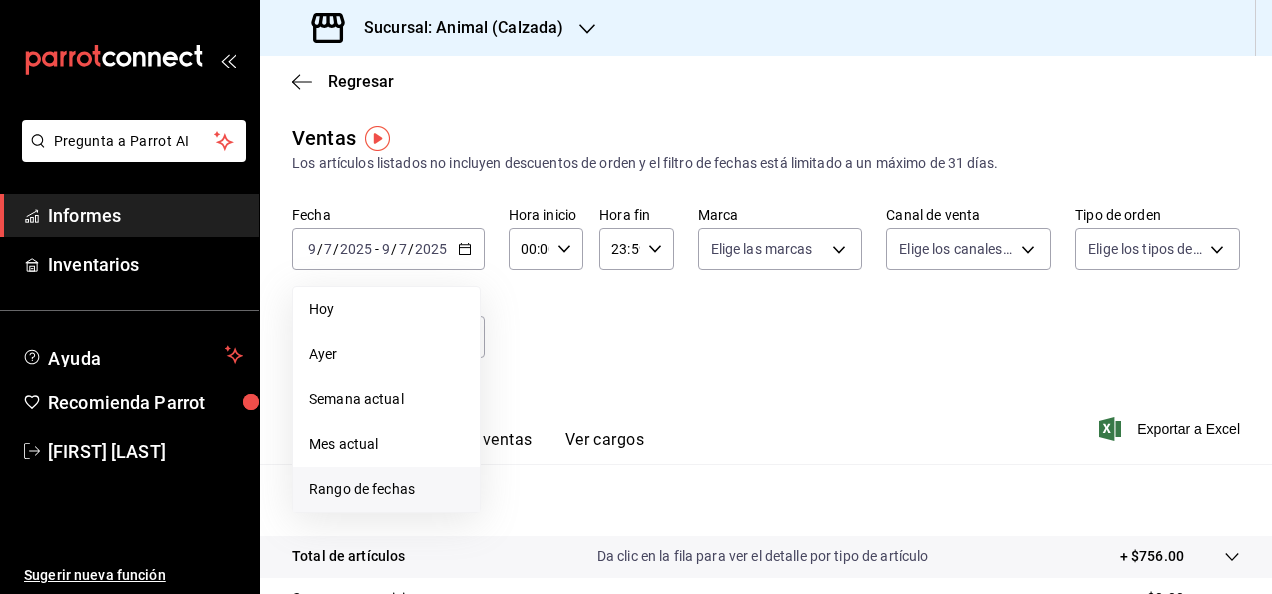 click on "Rango de fechas" at bounding box center [386, 309] 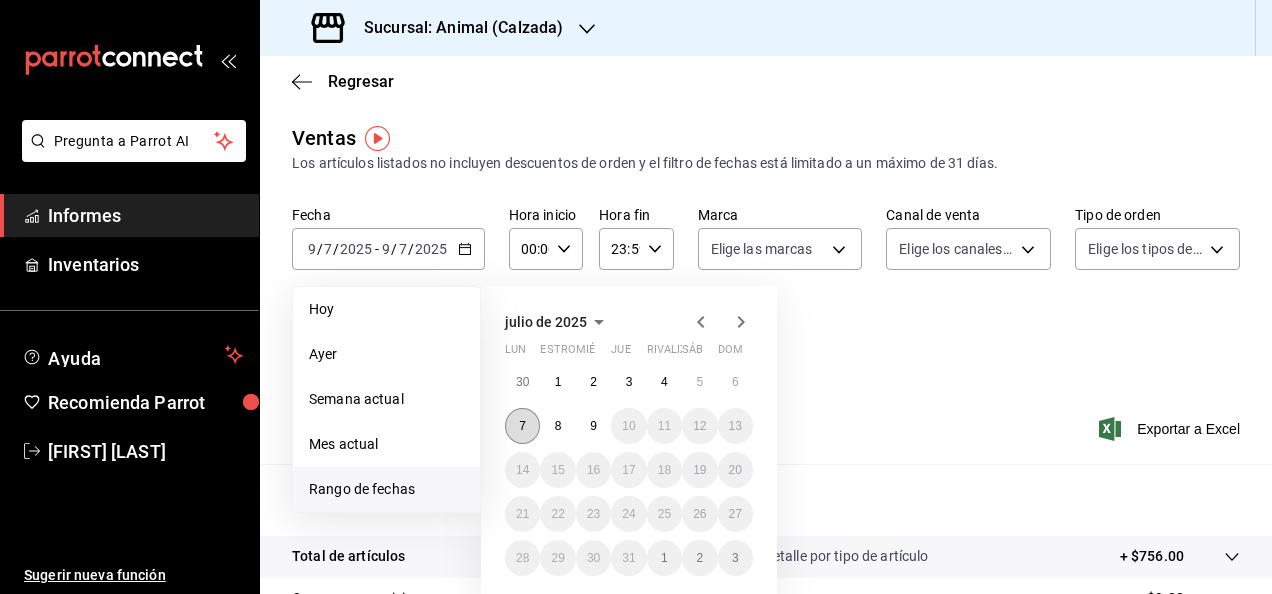 click on "7" at bounding box center [522, 426] 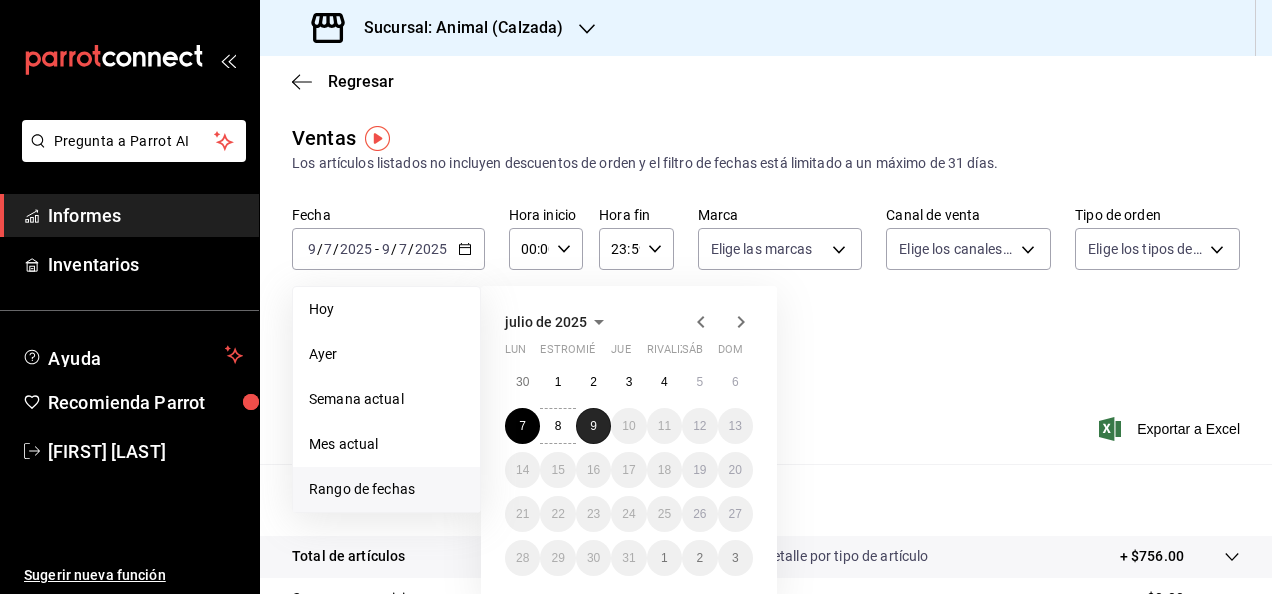 click on "9" at bounding box center [593, 426] 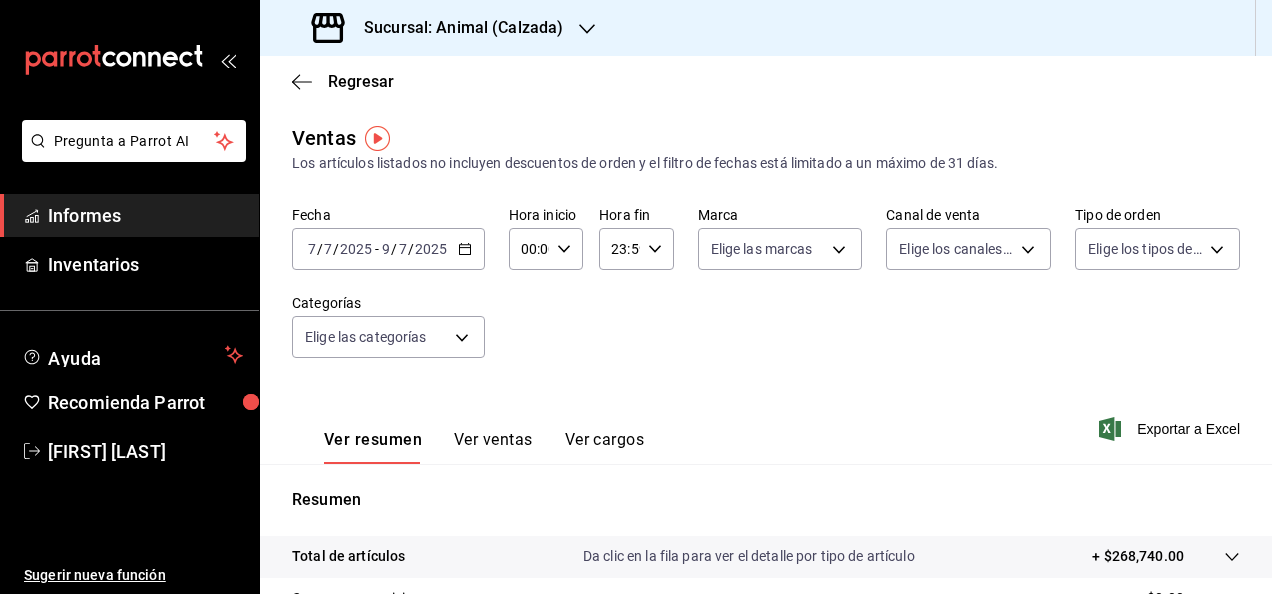 click at bounding box center [564, 248] 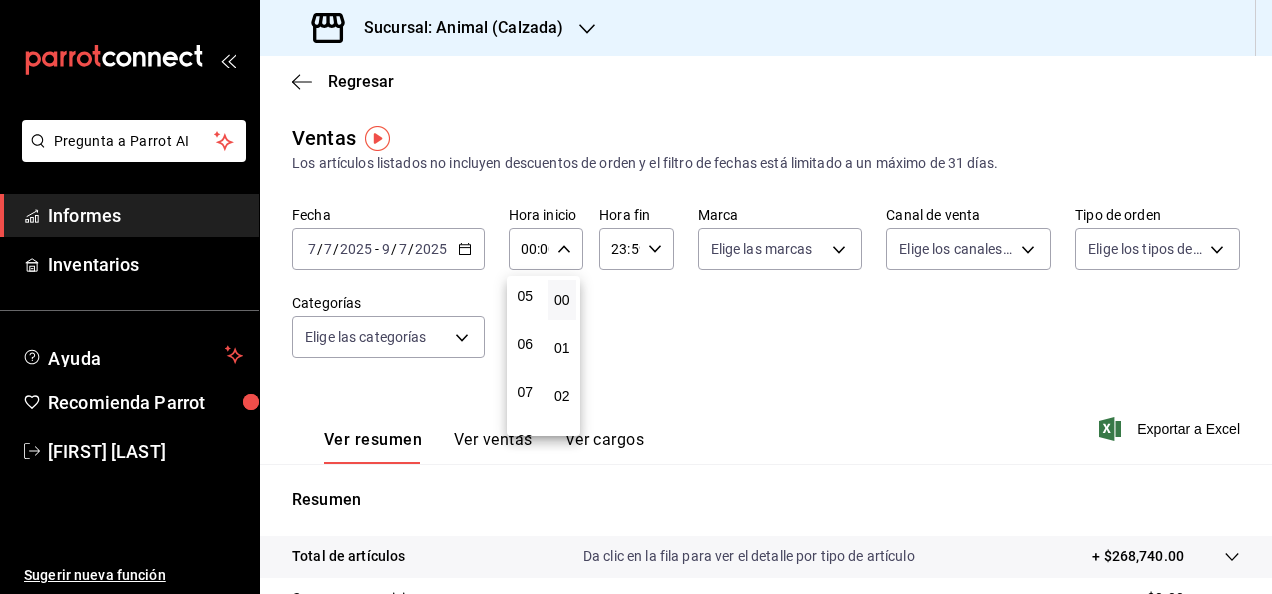 scroll, scrollTop: 242, scrollLeft: 0, axis: vertical 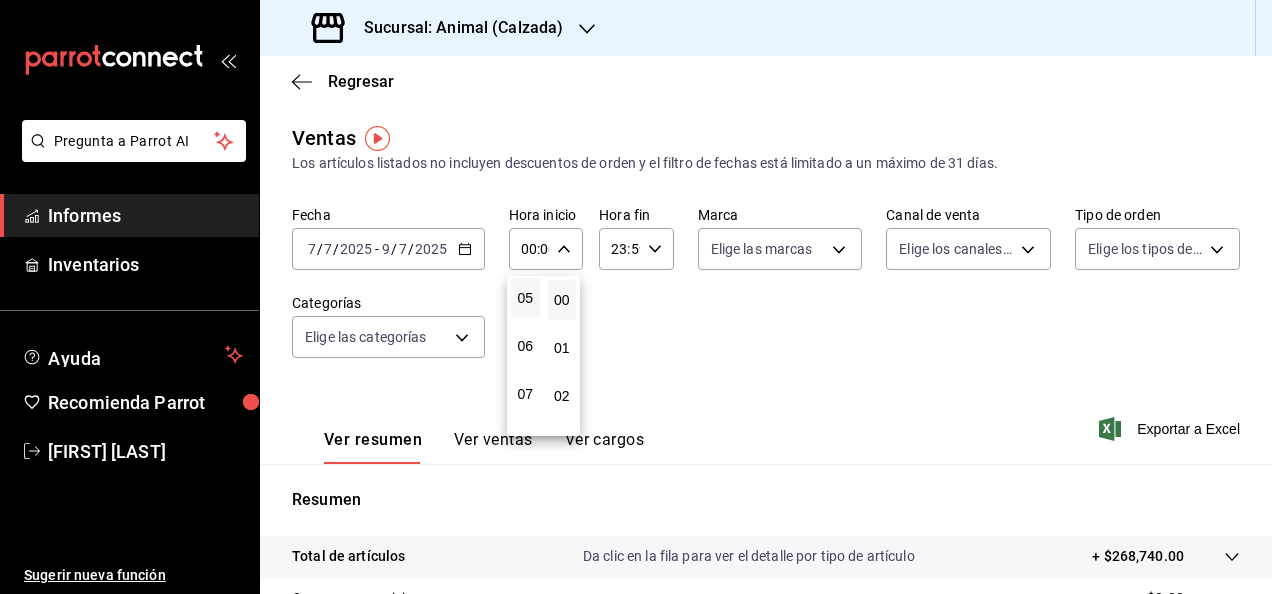 click on "05" at bounding box center (525, 298) 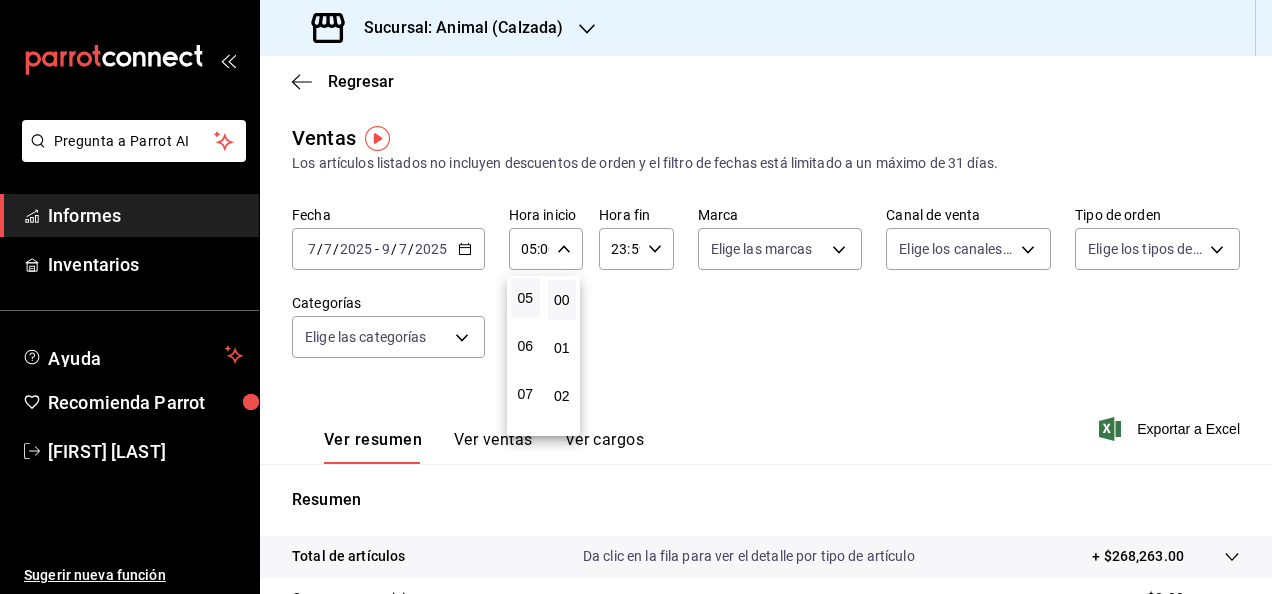 click at bounding box center (636, 297) 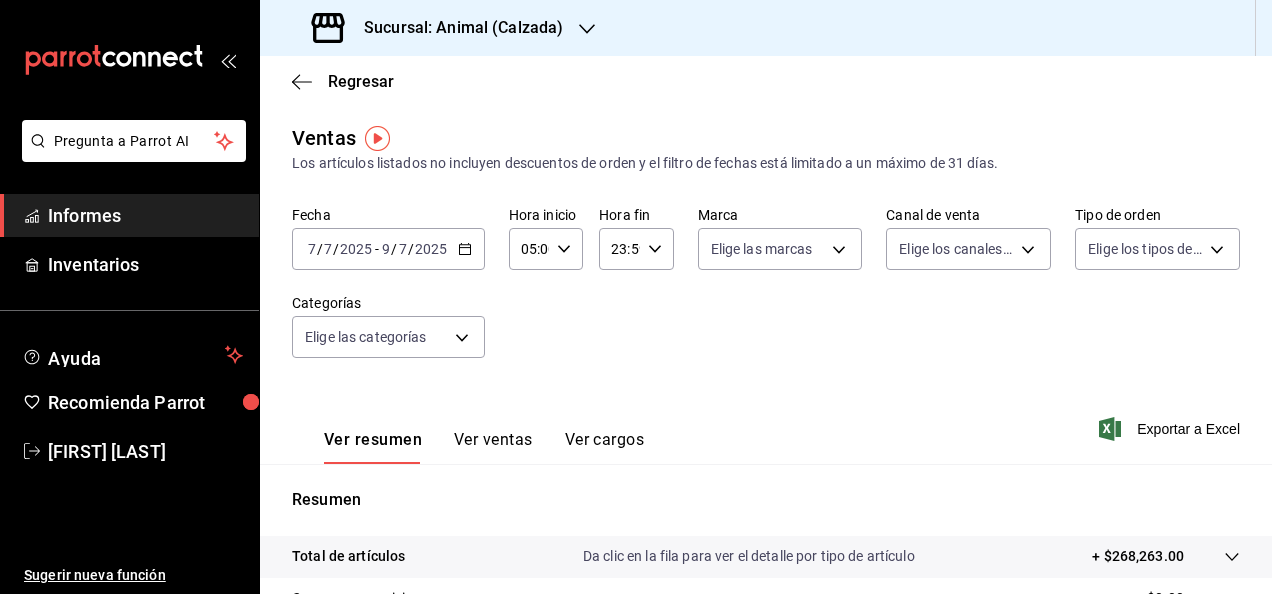 click at bounding box center [655, 249] 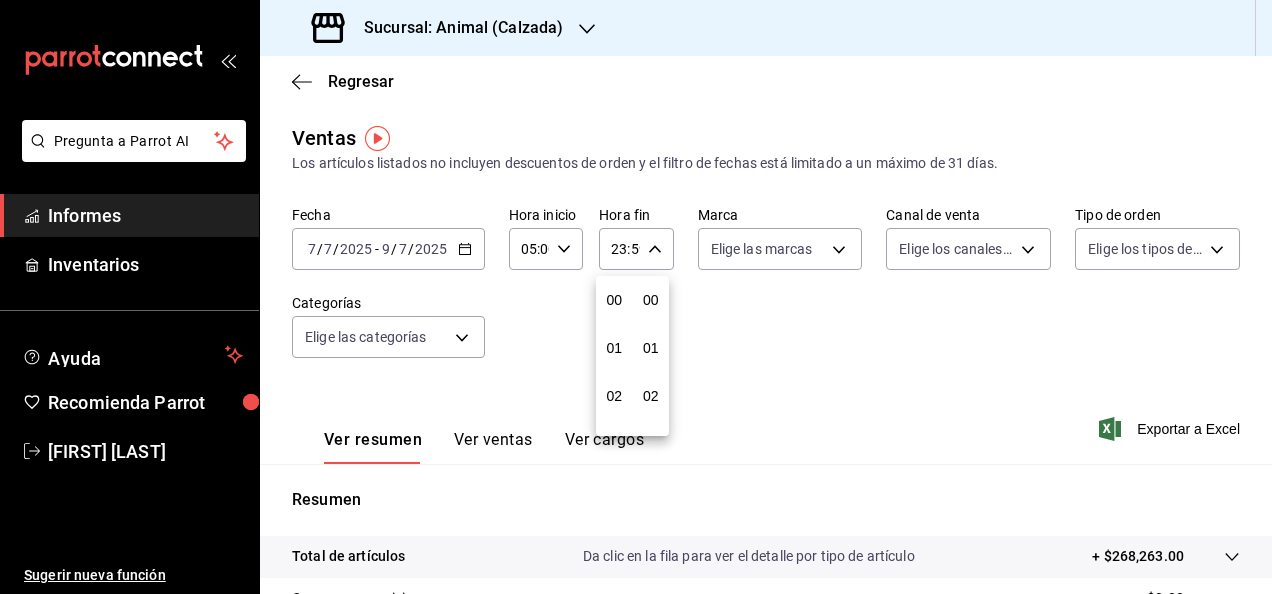 scroll, scrollTop: 992, scrollLeft: 0, axis: vertical 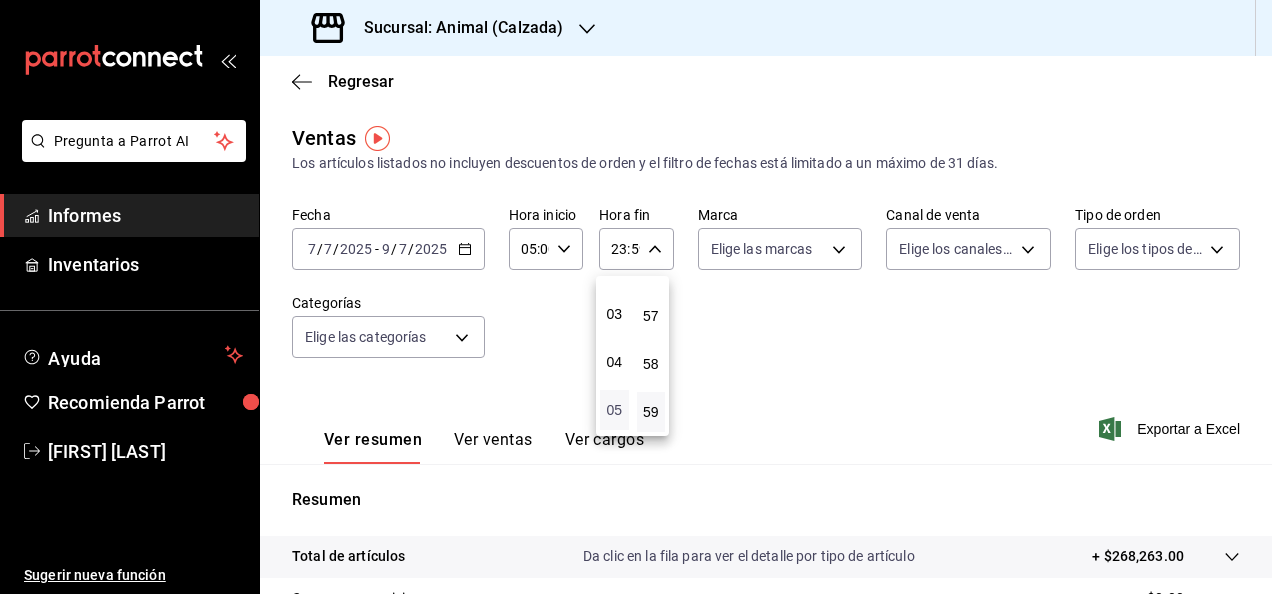 click on "05" at bounding box center [614, 410] 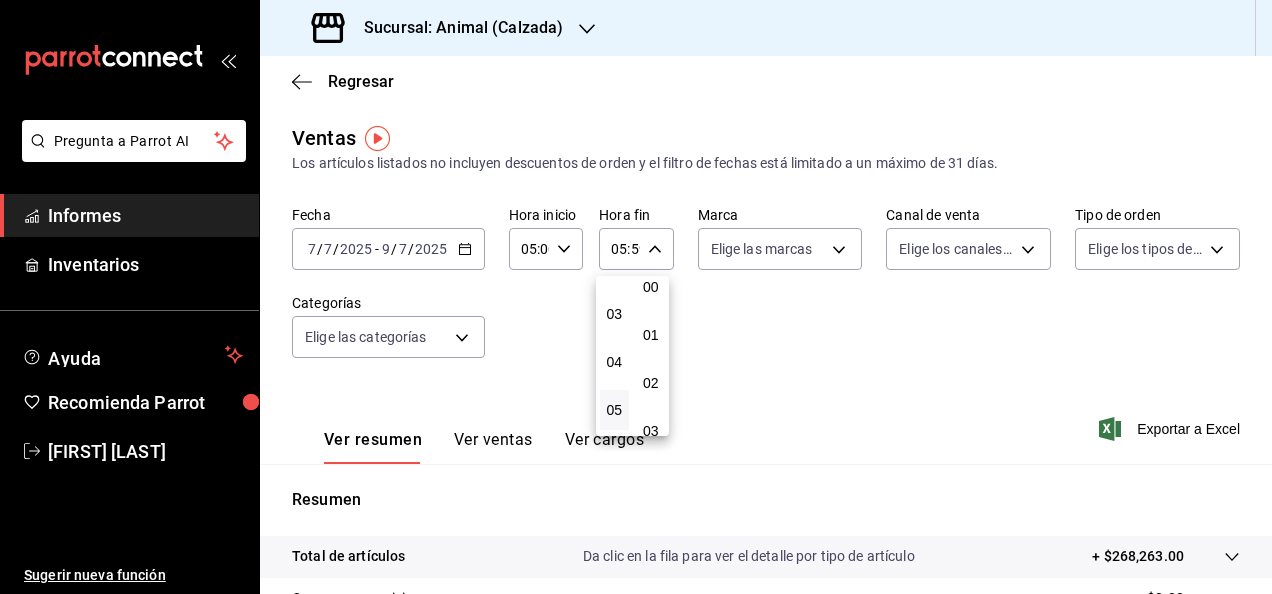 scroll, scrollTop: 0, scrollLeft: 0, axis: both 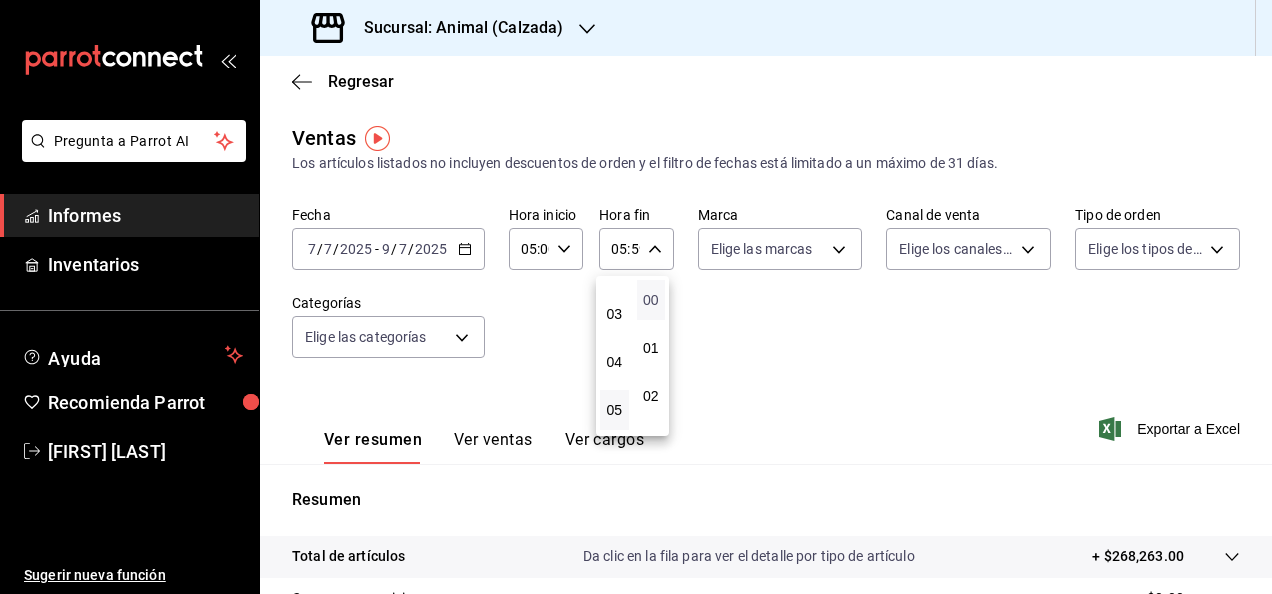 click on "00" at bounding box center (651, 300) 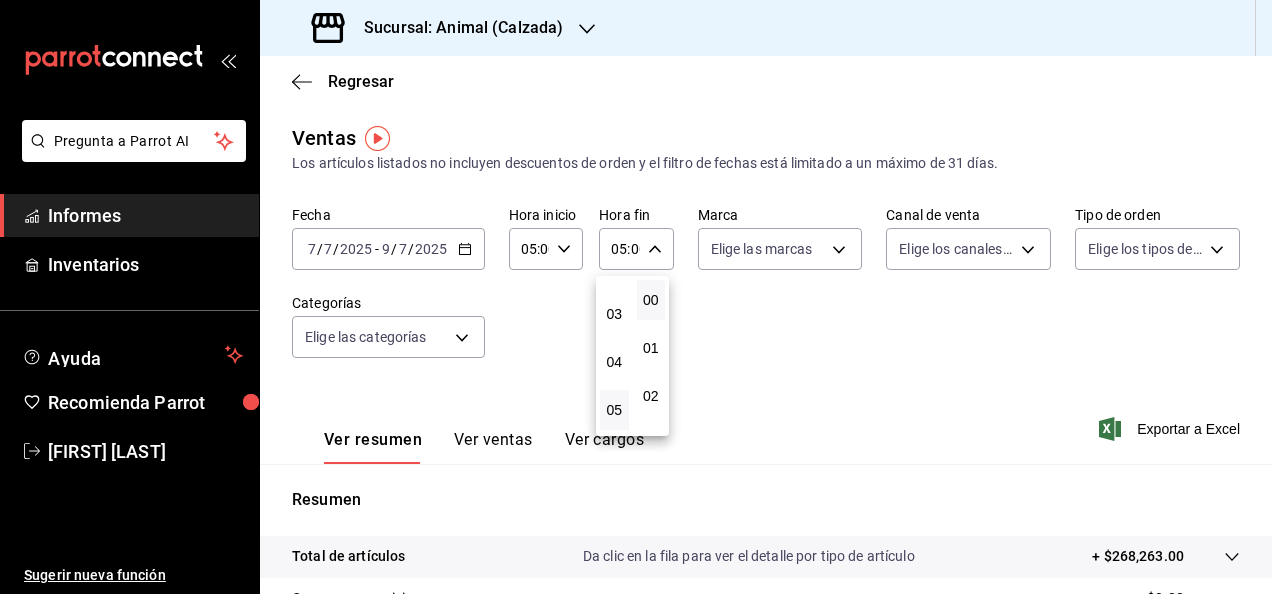 click at bounding box center (636, 297) 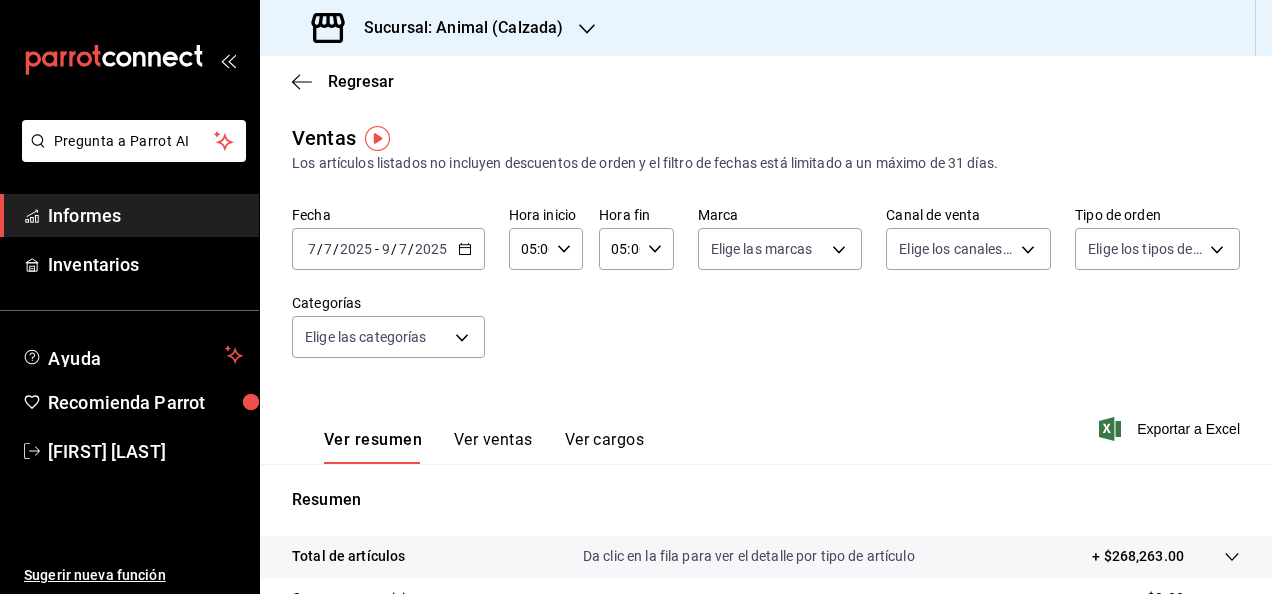 click on "Pregunta a Parrot AI Informes   Inventarios   Ayuda Recomienda Parrot   [FIRST] [LAST]   Sugerir nueva función   Sucursal: [RESTAURANT_NAME] ([LOCATION]) Regresar Ventas Los artículos listados no incluyen descuentos de orden y el filtro de fechas está limitado a un máximo de 31 días. Fecha [DATE] [DATE] - [DATE] [DATE] Hora inicio 05:00 Hora inicio Hora fin 05:00 Hora fin Marca Elige las marcas Canal de venta Elige los canales de venta Tipo de orden Elige los tipos de orden Categorías Elige las categorías Ver resumen Ver ventas Ver cargos Exportar a Excel Resumen Total de artículos Da clic en la fila para ver el detalle por tipo de artículo + $268,263.00 Cargos por servicio + $0.00 Venta bruta = $268,263.00 Descuentos totales - $8,186.00 Certificados de regalo - $7,101.00 Venta total = $252,976.00 Impuestos - $34,893.24 Venta neta = $218,082.76 GANA 1 MES GRATIS EN TU SUSCRIPCIÓN AQUÍ Ver video tutorial Ir a video Pregunta a Parrot AI Informes   Inventarios   Ayuda" at bounding box center [636, 297] 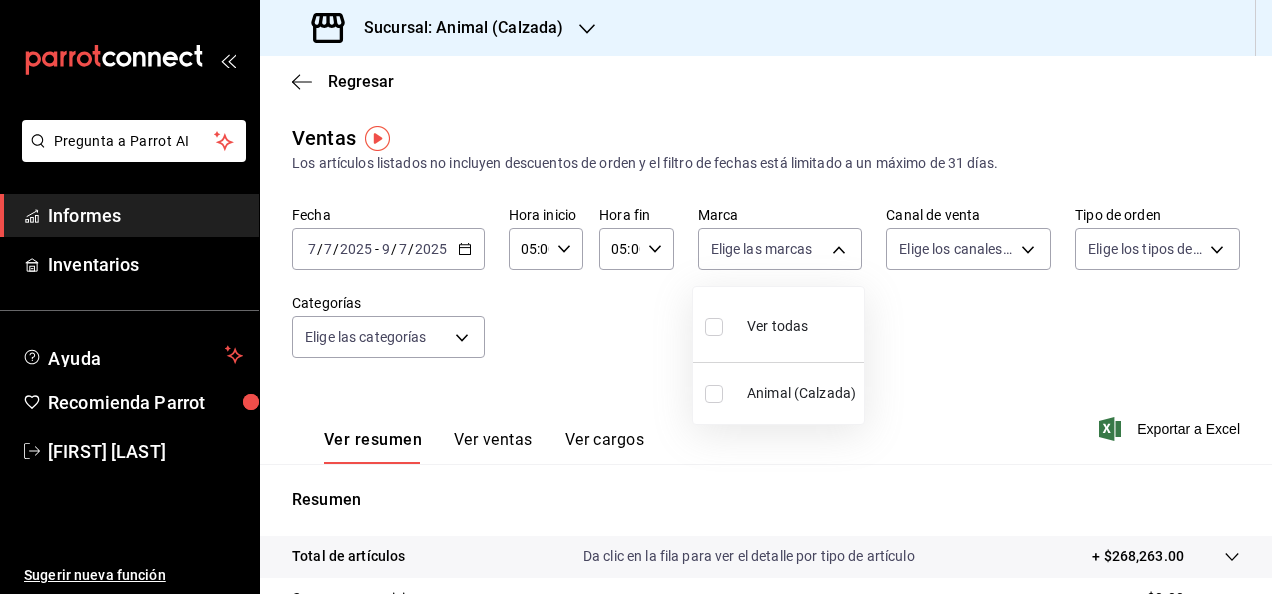 click on "Ver todas" at bounding box center (778, 324) 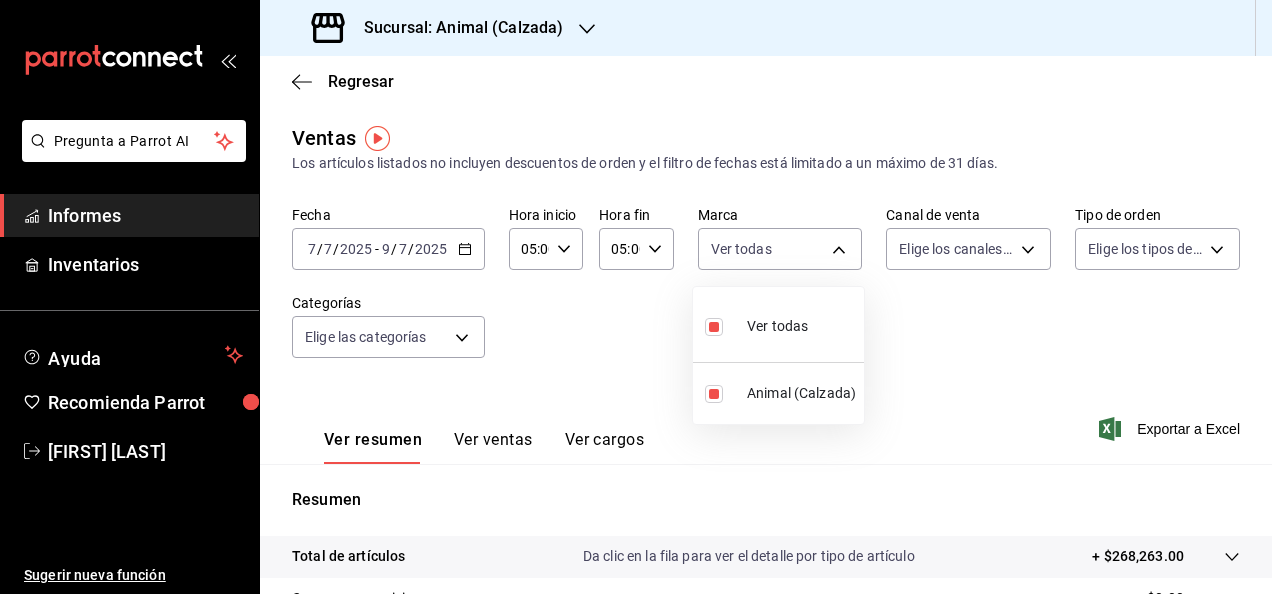 click at bounding box center [636, 297] 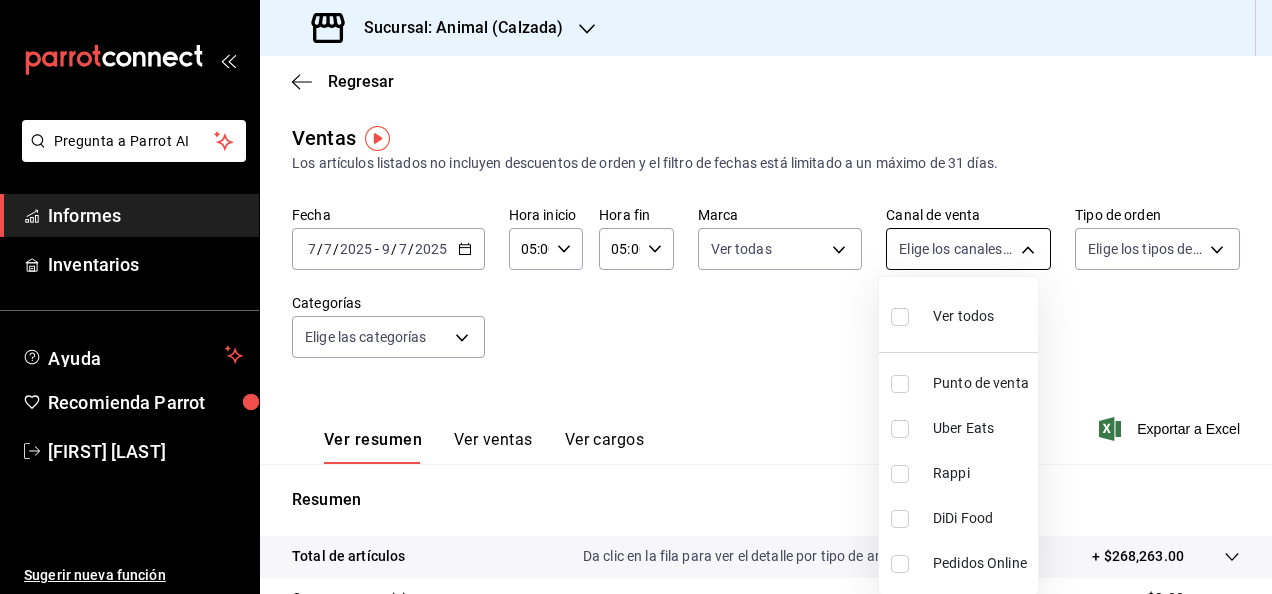click on "Pregunta a Parrot AI Informes   Inventarios   Ayuda Recomienda Parrot   [FIRST] [LAST]   Sugerir nueva función   Sucursal: [RESTAURANT_NAME] ([LOCATION]) Regresar Ventas Los artículos listados no incluyen descuentos de orden y el filtro de fechas está limitado a un máximo de 31 días. Fecha [DATE] [DATE] - [DATE] [DATE] Hora inicio 05:00 Hora inicio Hora fin 05:00 Hora fin Marca Ver todas e26472f3-9262-489d-bcba-4c6b034529c7 Canal de venta Elige los canales de venta Tipo de orden Elige los tipos de orden Categorías Elige las categorías Ver resumen Ver ventas Ver cargos Exportar a Excel Resumen Total de artículos Da clic en la fila para ver el detalle por tipo de artículo + $268,263.00 Cargos por servicio + $0.00 Venta bruta = $268,263.00 Descuentos totales - $8,186.00 Certificados de regalo - $7,101.00 Venta total = $252,976.00 Impuestos - $34,893.24 Venta neta = $218,082.76 GANA 1 MES GRATIS EN TU SUSCRIPCIÓN AQUÍ Ver video tutorial Ir a video Pregunta a Parrot AI Informes   Inventarios   Ayuda" at bounding box center (636, 297) 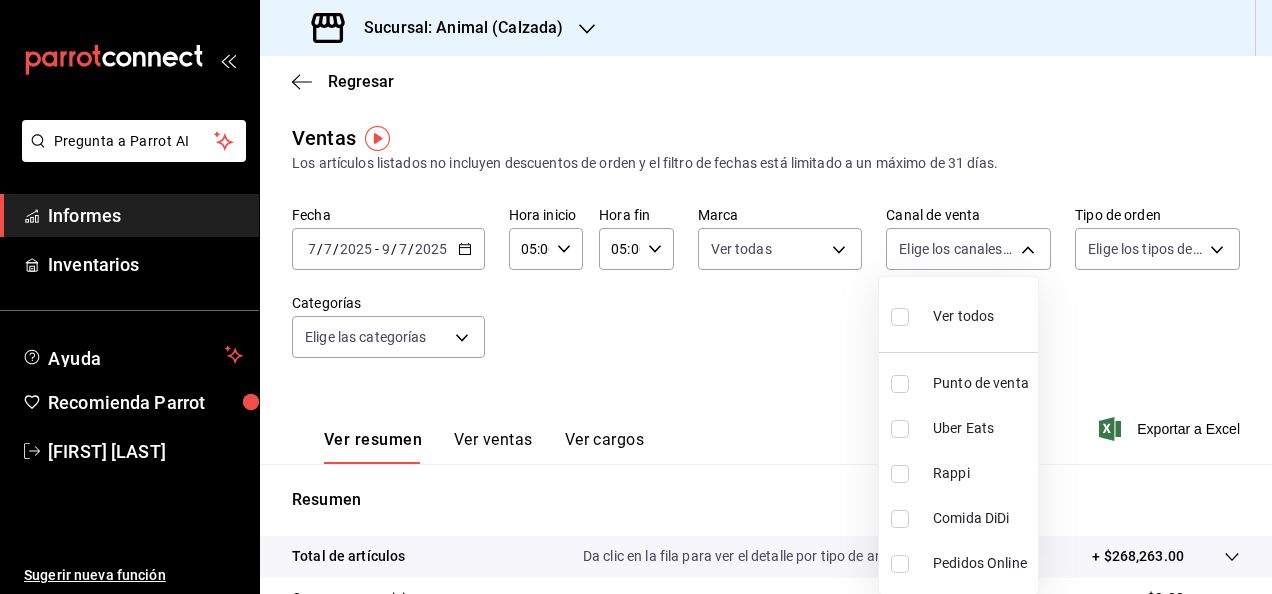 click on "Ver todos" at bounding box center [942, 314] 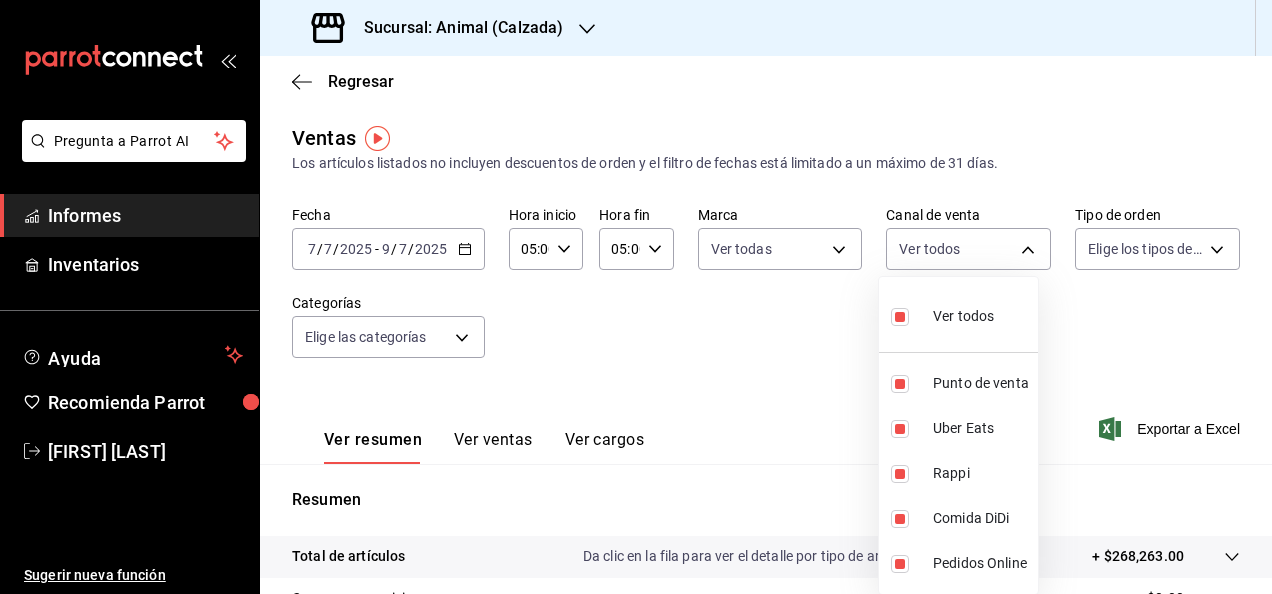 click at bounding box center (636, 297) 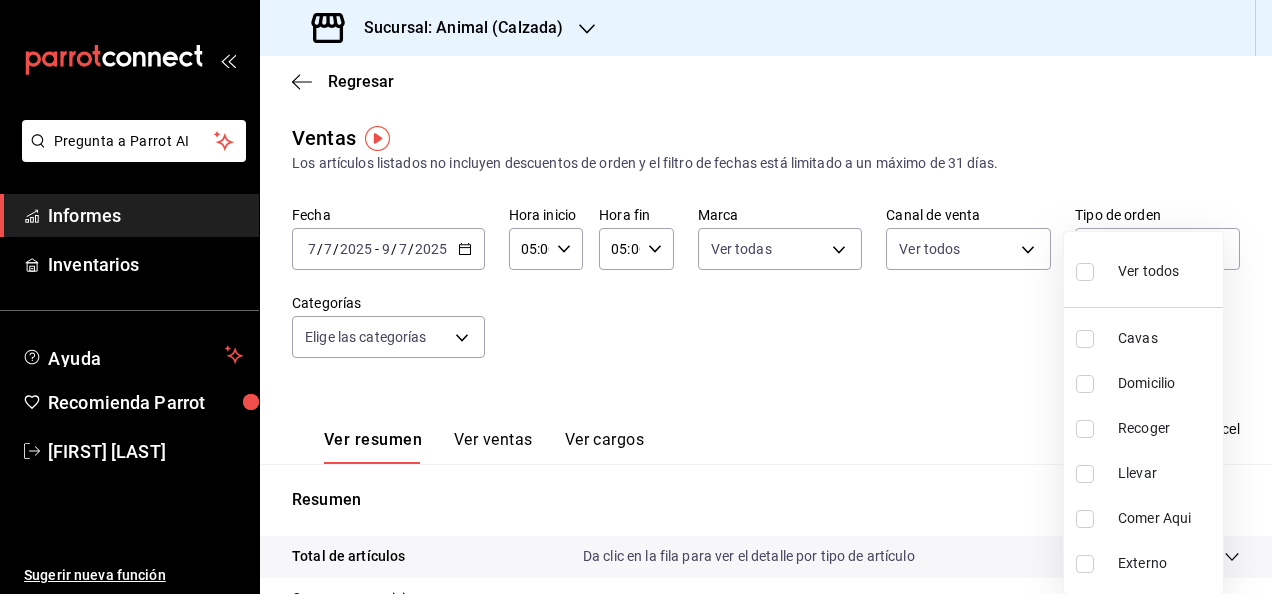 click on "Pregunta a Parrot AI Informes   Inventarios   Ayuda Recomienda Parrot   [FIRST] [LAST]   Sugerir nueva función   Sucursal: [RESTAURANT_NAME] ([LOCATION]) Regresar Ventas Los artículos listados no incluyen descuentos de orden y el filtro de fechas está limitado a un máximo de 31 días. Fecha [DATE] [DATE] - [DATE] [DATE] Hora inicio 05:00 Hora inicio Hora fin 05:00 Hora fin Marca Ver todas e26472f3-9262-489d-bcba-4c6b034529c7 Canal de venta Ver todos PARROT,UBER_EATS,RAPPI,DIDI_FOOD,ONLINE Tipo de orden Elige los tipos de orden Categorías Elige las categorías Ver resumen Ver ventas Ver cargos Exportar a Excel Resumen Total de artículos Da clic en la fila para ver el detalle por tipo de artículo + $268,263.00 Cargos por servicio + $0.00 Venta bruta = $268,263.00 Descuentos totales - $8,186.00 Certificados de regalo - $7,101.00 Venta total = $252,976.00 Impuestos - $34,893.24 Venta neta = $218,082.76 GANA 1 MES GRATIS EN TU SUSCRIPCIÓN AQUÍ Ver video tutorial Ir a video Pregunta a Parrot AI Informes" at bounding box center (636, 297) 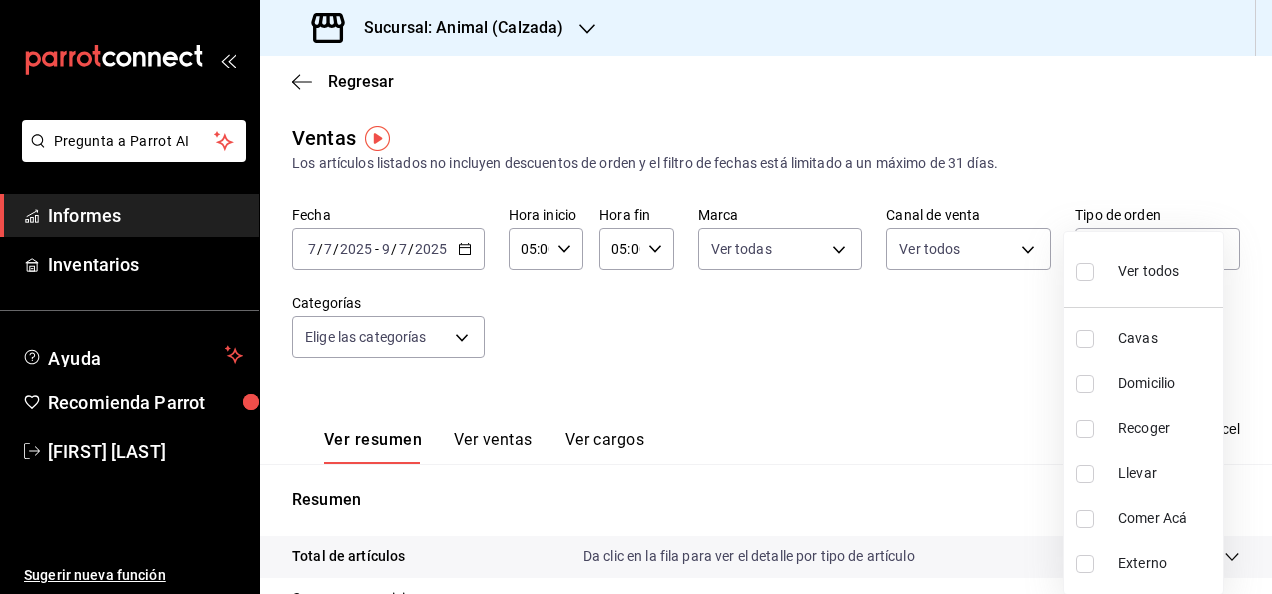 click on "Ver todos" at bounding box center (1127, 269) 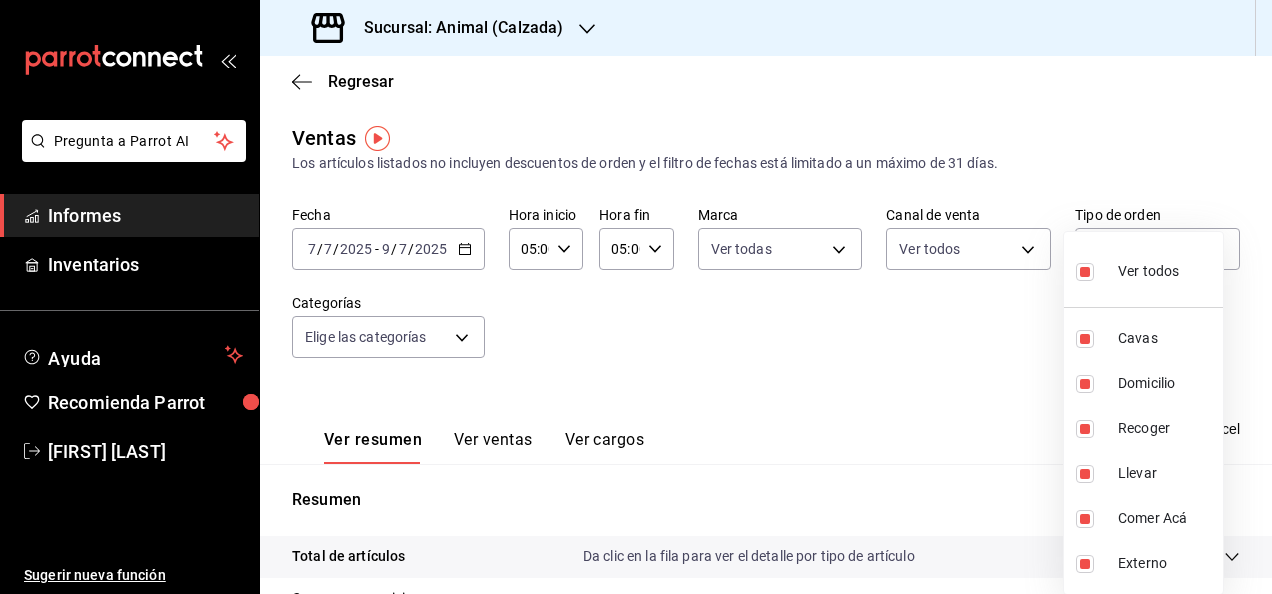 click at bounding box center [636, 297] 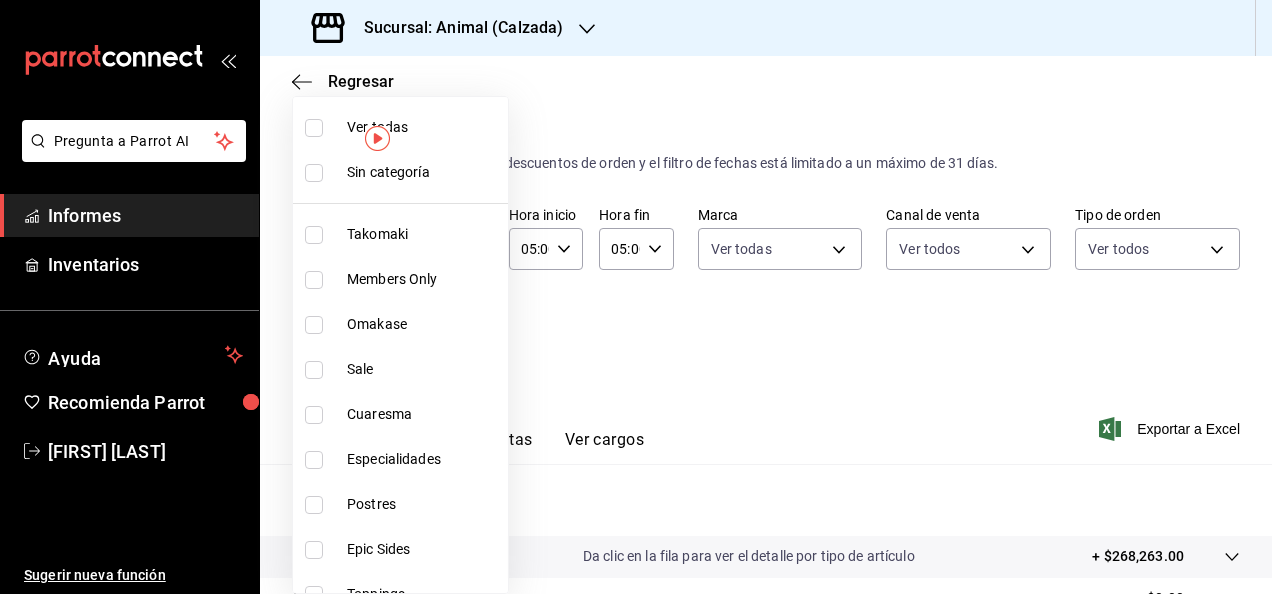 click on "Pregunta a Parrot AI Informes   Inventarios   Ayuda Recomienda Parrot   [FIRST] [LAST]   Sugerir nueva función   Sucursal: [RESTAURANT_NAME] ([LOCATION]) Regresar Ventas Los artículos listados no incluyen descuentos de orden y el filtro de fechas está limitado a un máximo de 31 días. Fecha [DATE] [DATE] - [DATE] [DATE] Hora inicio 05:00 Hora inicio Hora fin 05:00 Hora fin Marca Ver todas e26472f3-9262-489d-bcba-4c6b034529c7 Canal de venta Ver todos PARROT,UBER_EATS,RAPPI,DIDI_FOOD,ONLINE Tipo de orden Ver todos 588630d3-b511-4bba-a729-32472510037f,54b7ae00-ca47-4ec1-b7ff-55842c0a2b62,92293fd7-2d7b-430b-85d7-0dfe47b44eba,6237157c-a0f8-48ff-b796-8e4576b5f3c5,200a31bf-f5a3-4f69-a302-e0fd34b5ac63,EXTERNAL Categorías Elige las categorías Ver resumen Ver ventas Ver cargos Exportar a Excel Resumen Total de artículos Da clic en la fila para ver el detalle por tipo de artículo + $268,263.00 Cargos por servicio + $0.00 Venta bruta = $268,263.00 Descuentos totales - $8,186.00 Certificados de regalo Impuestos" at bounding box center [636, 297] 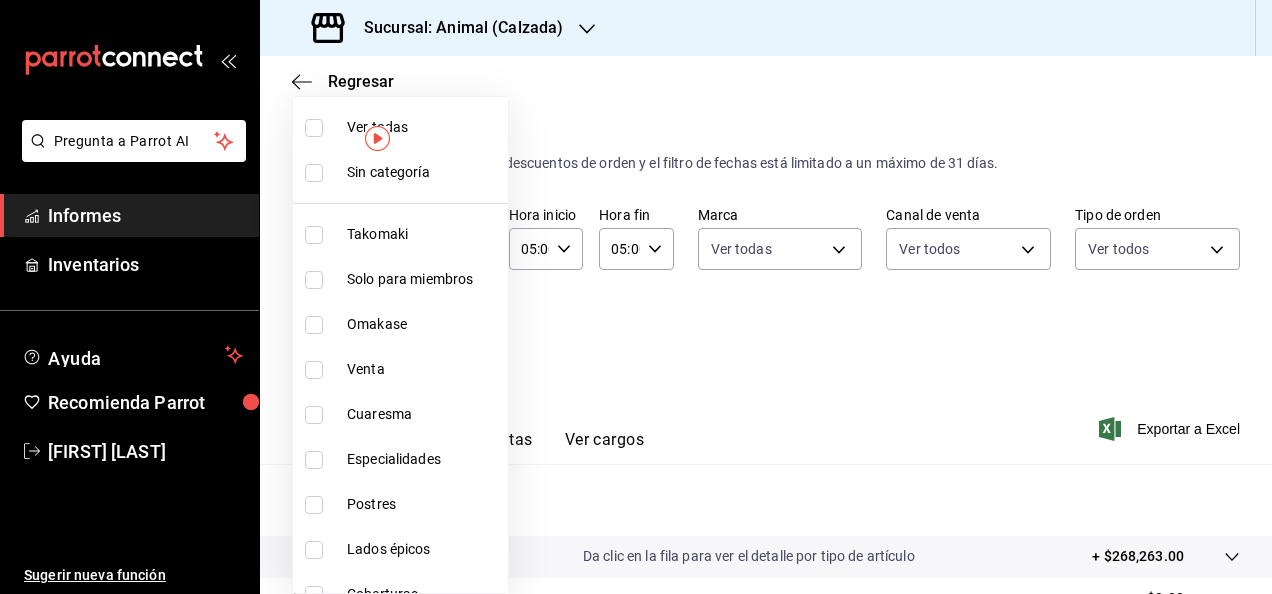 click on "Ver todas" at bounding box center (423, 127) 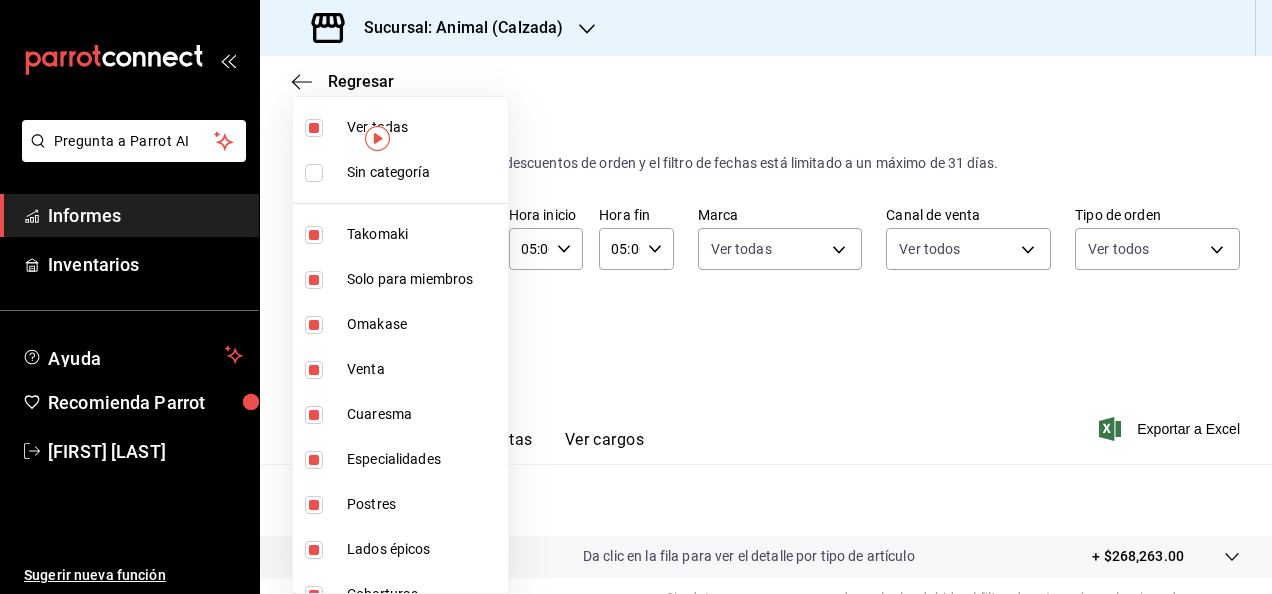 click at bounding box center [636, 297] 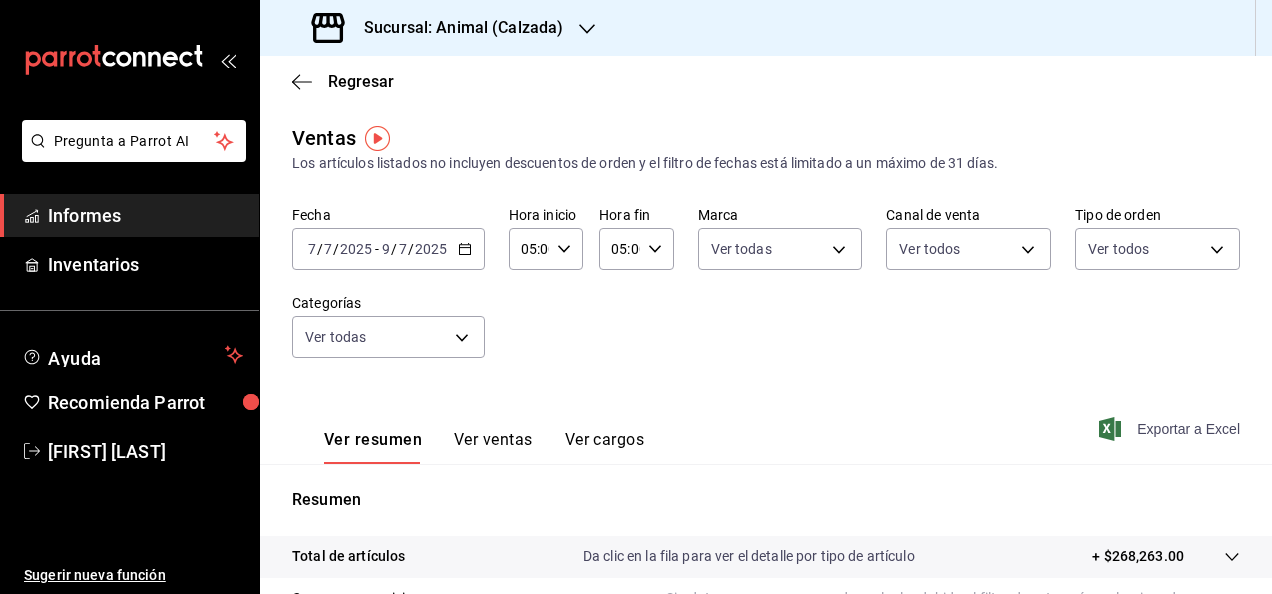 click on "Exportar a Excel" at bounding box center (1188, 429) 